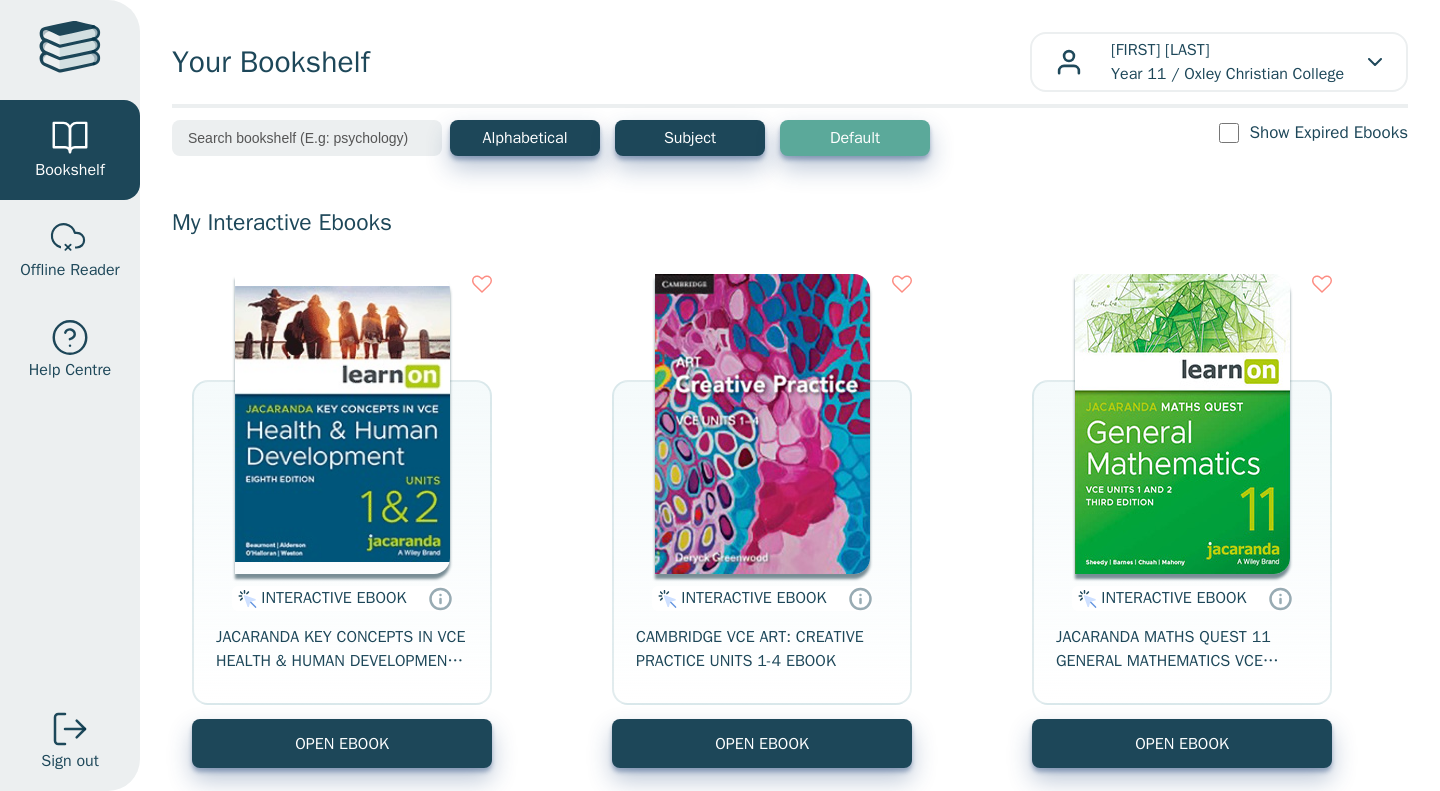 scroll, scrollTop: 0, scrollLeft: 0, axis: both 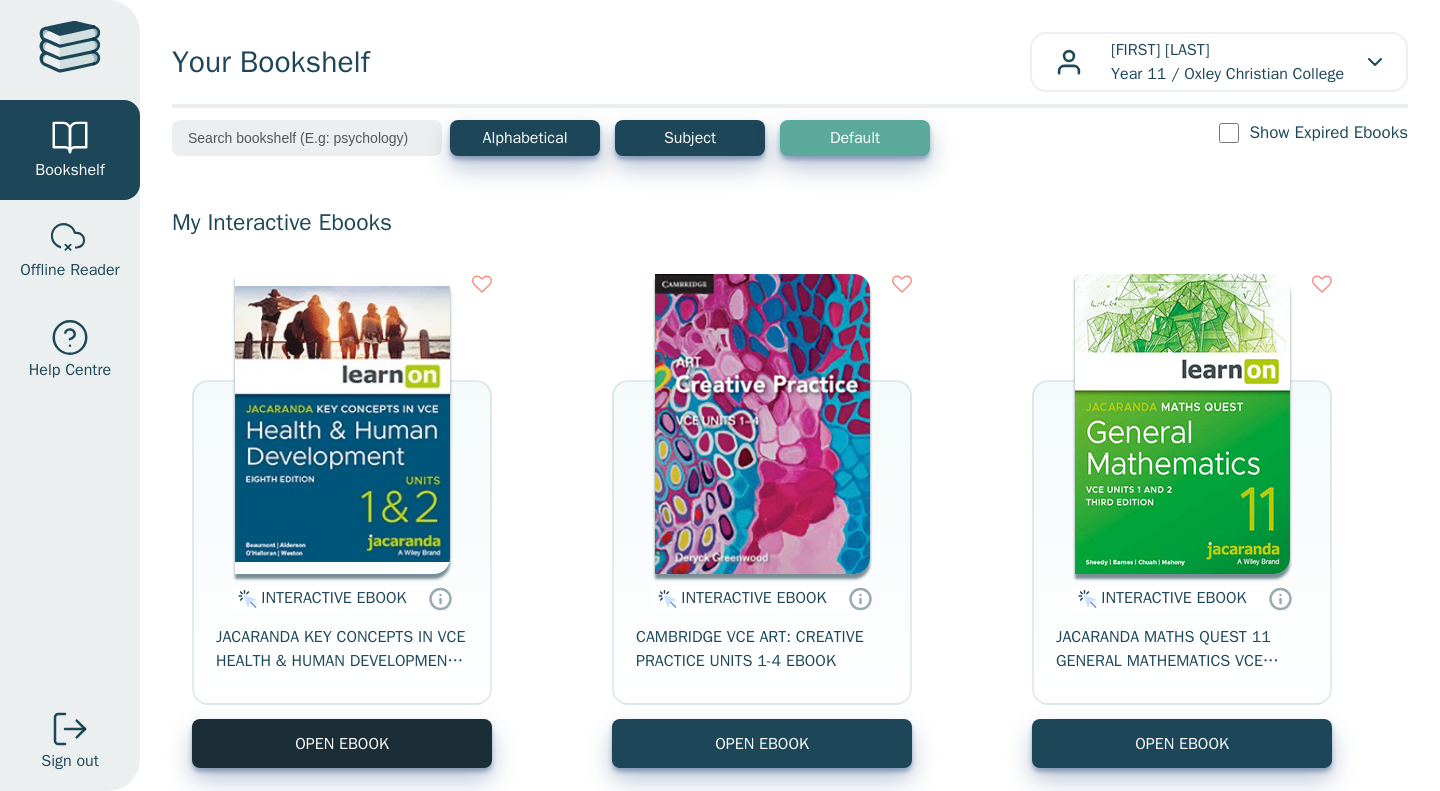 drag, startPoint x: 359, startPoint y: 747, endPoint x: 318, endPoint y: 757, distance: 42.201897 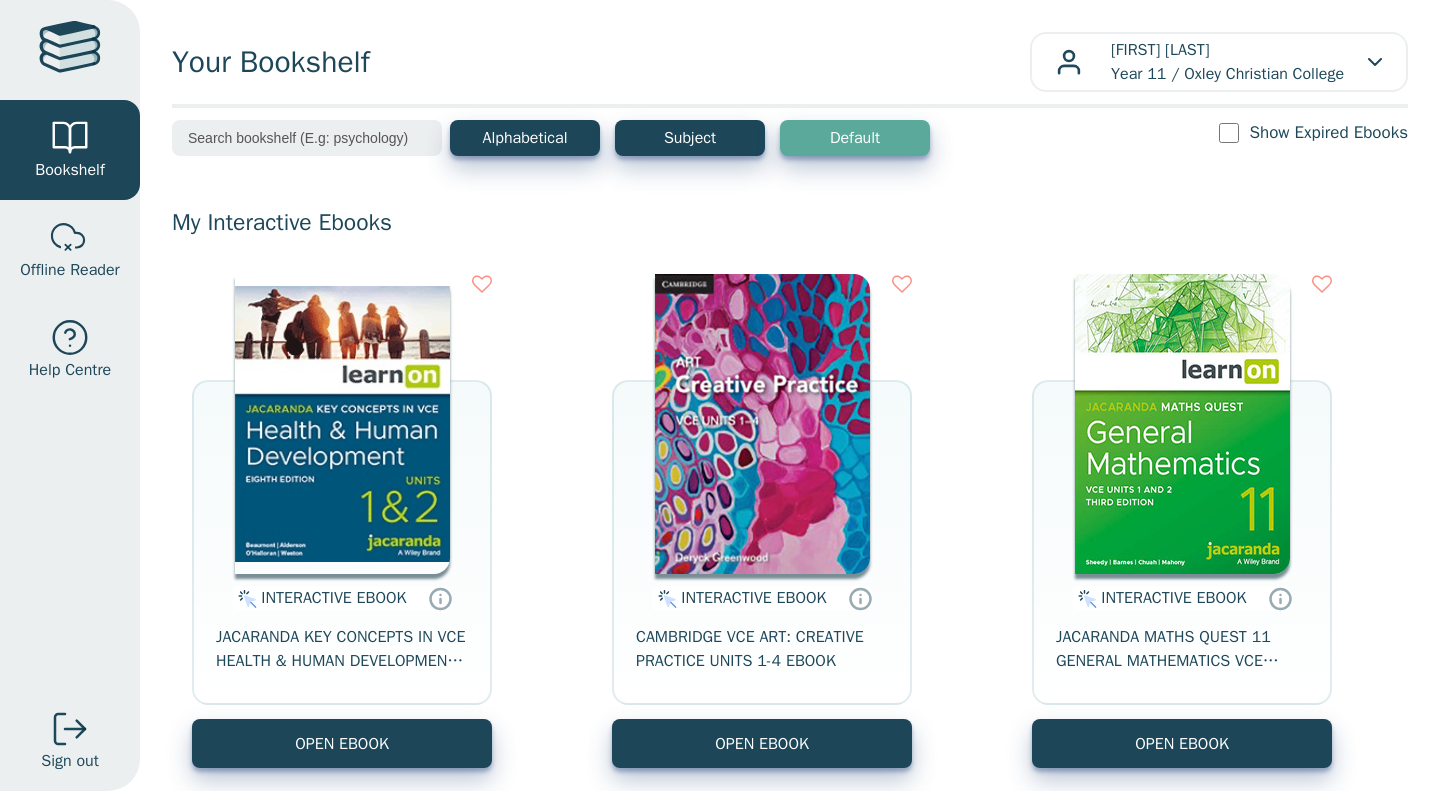 click at bounding box center [342, 424] 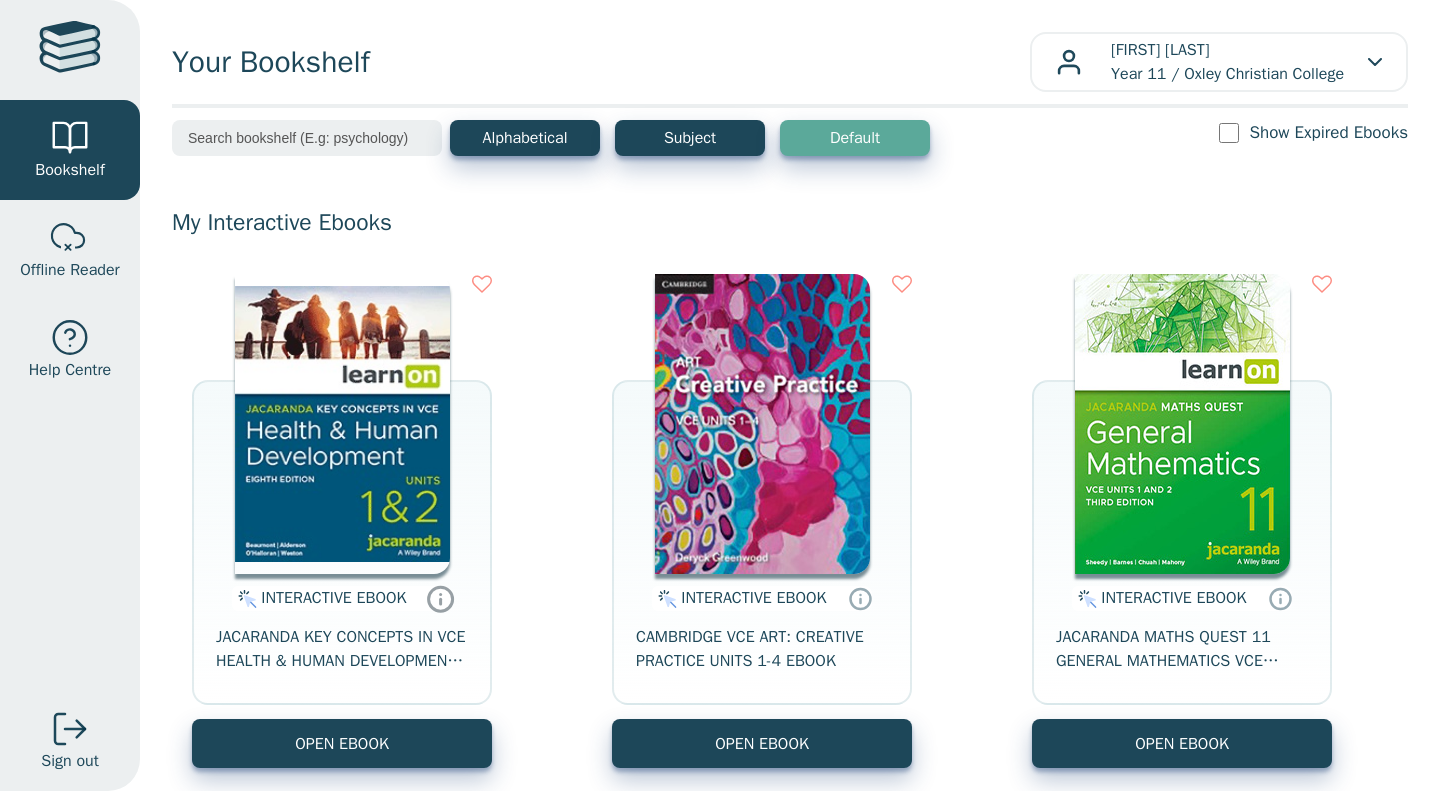click 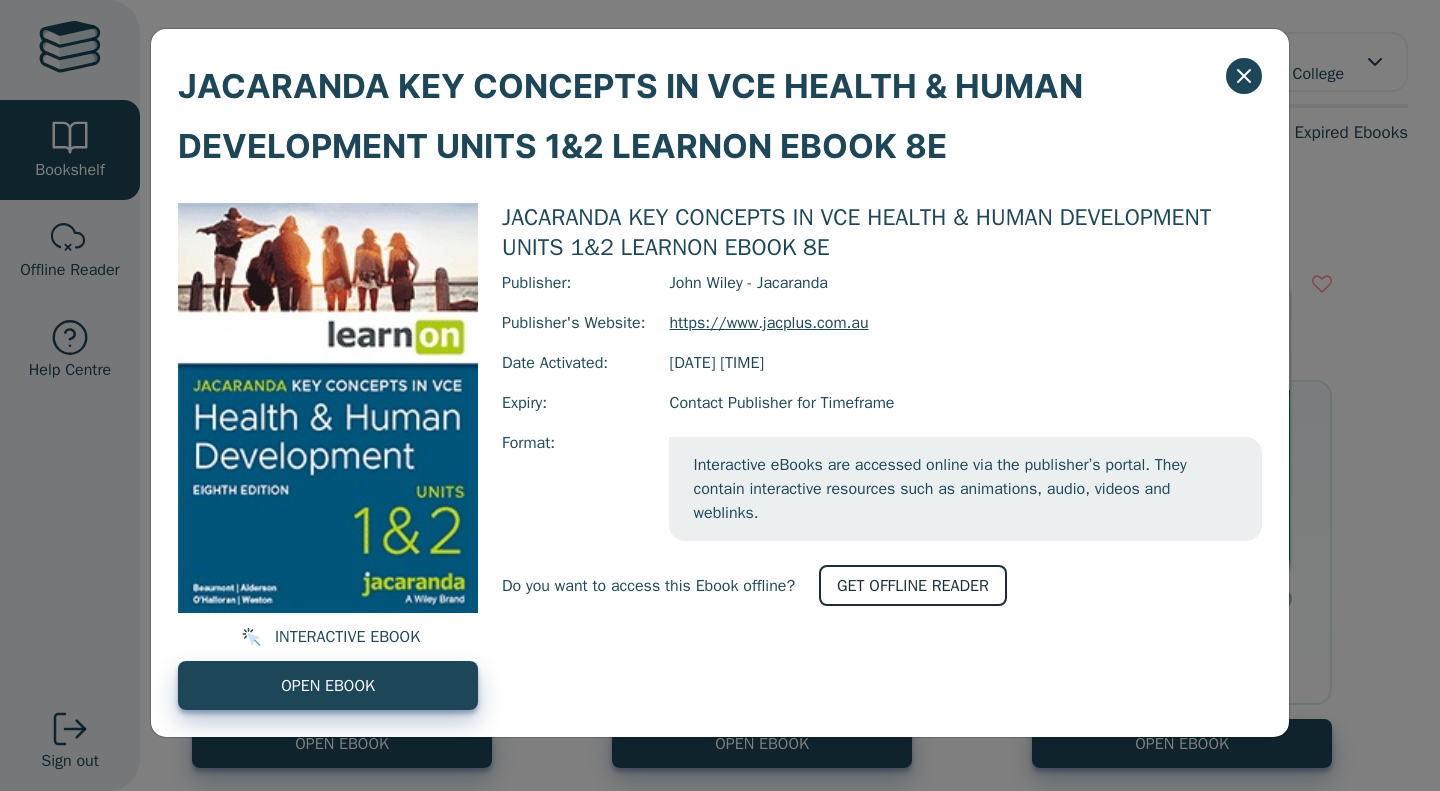 click on "GET OFFLINE READER" at bounding box center [913, 585] 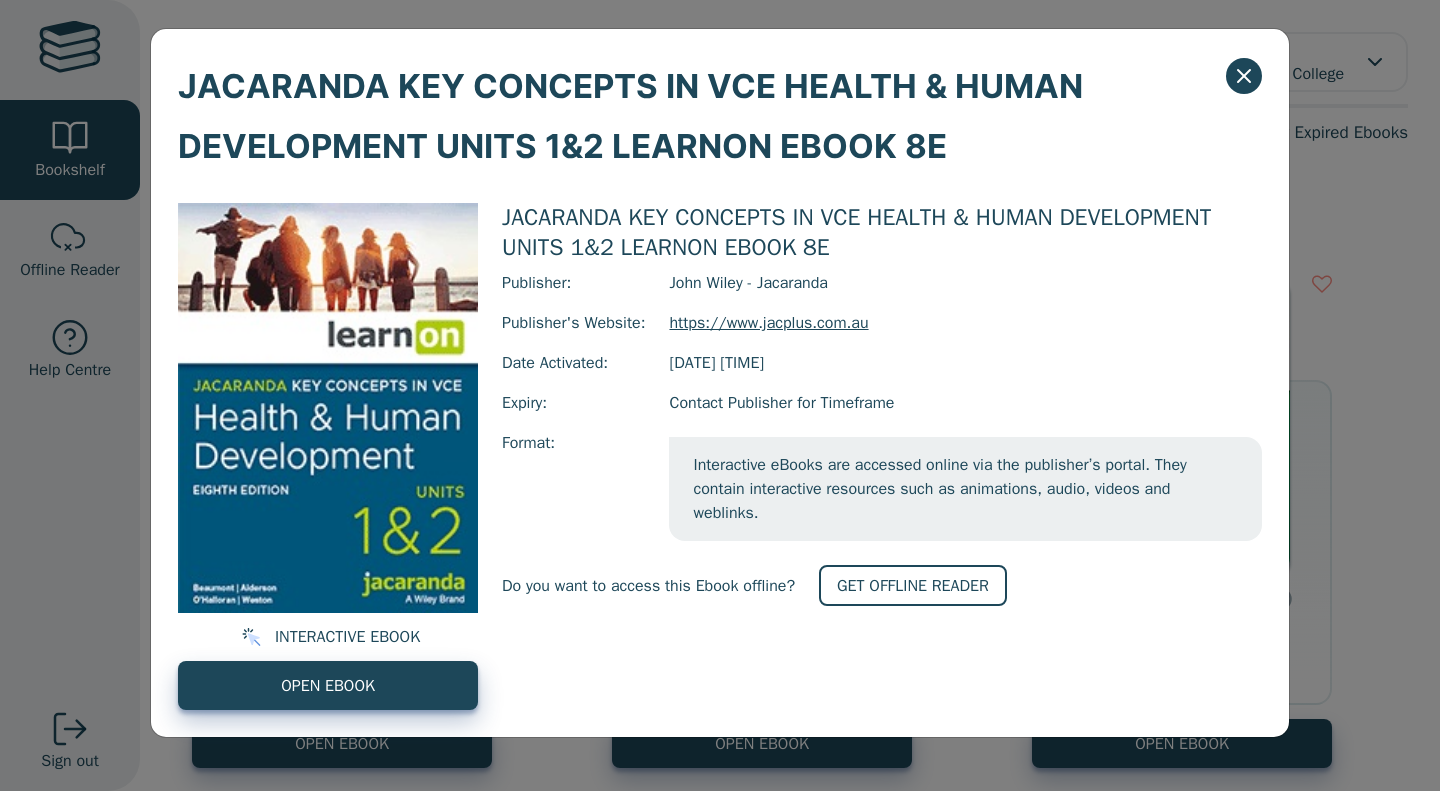 click on "INTERACTIVE EBOOK" at bounding box center [347, 637] 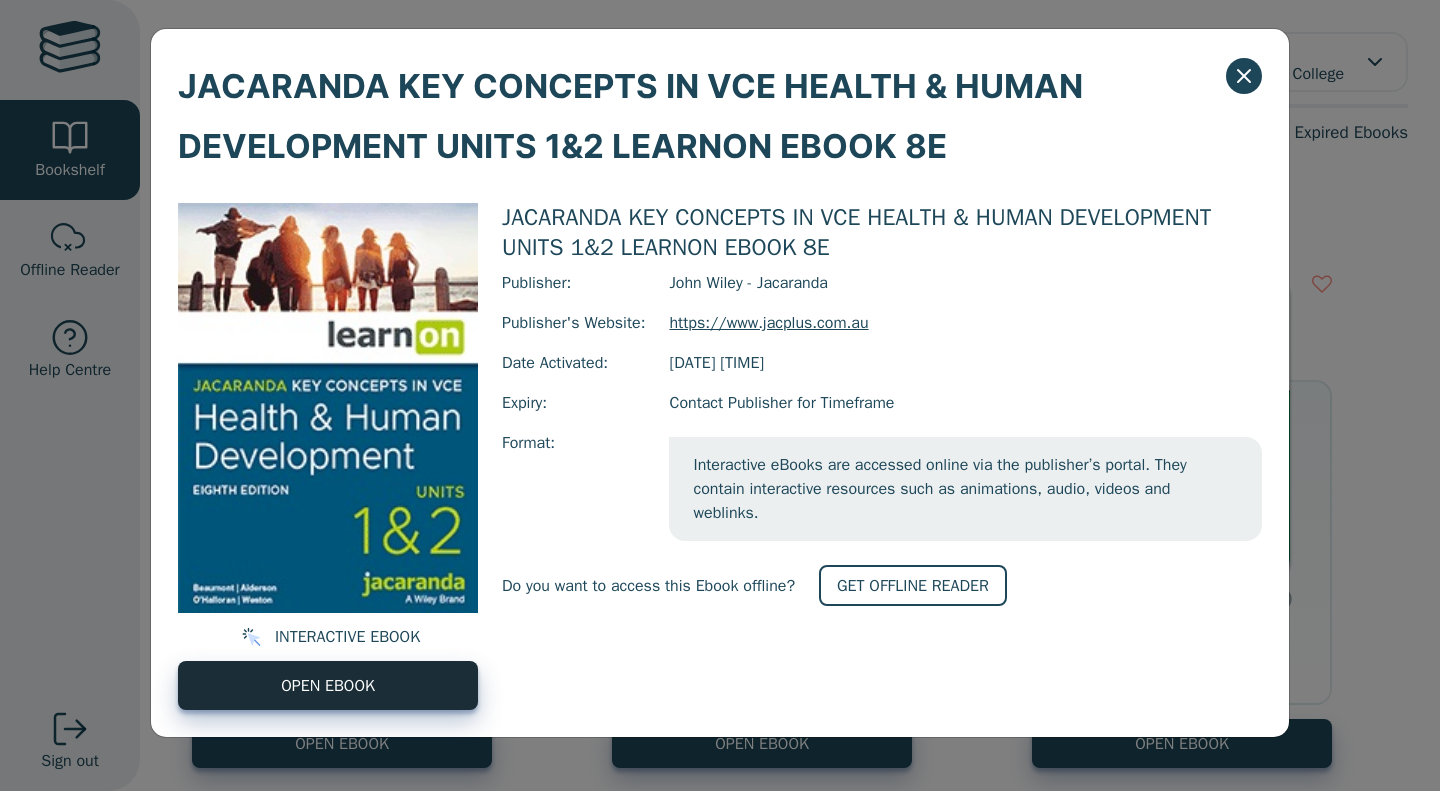 click on "OPEN EBOOK" at bounding box center [328, 686] 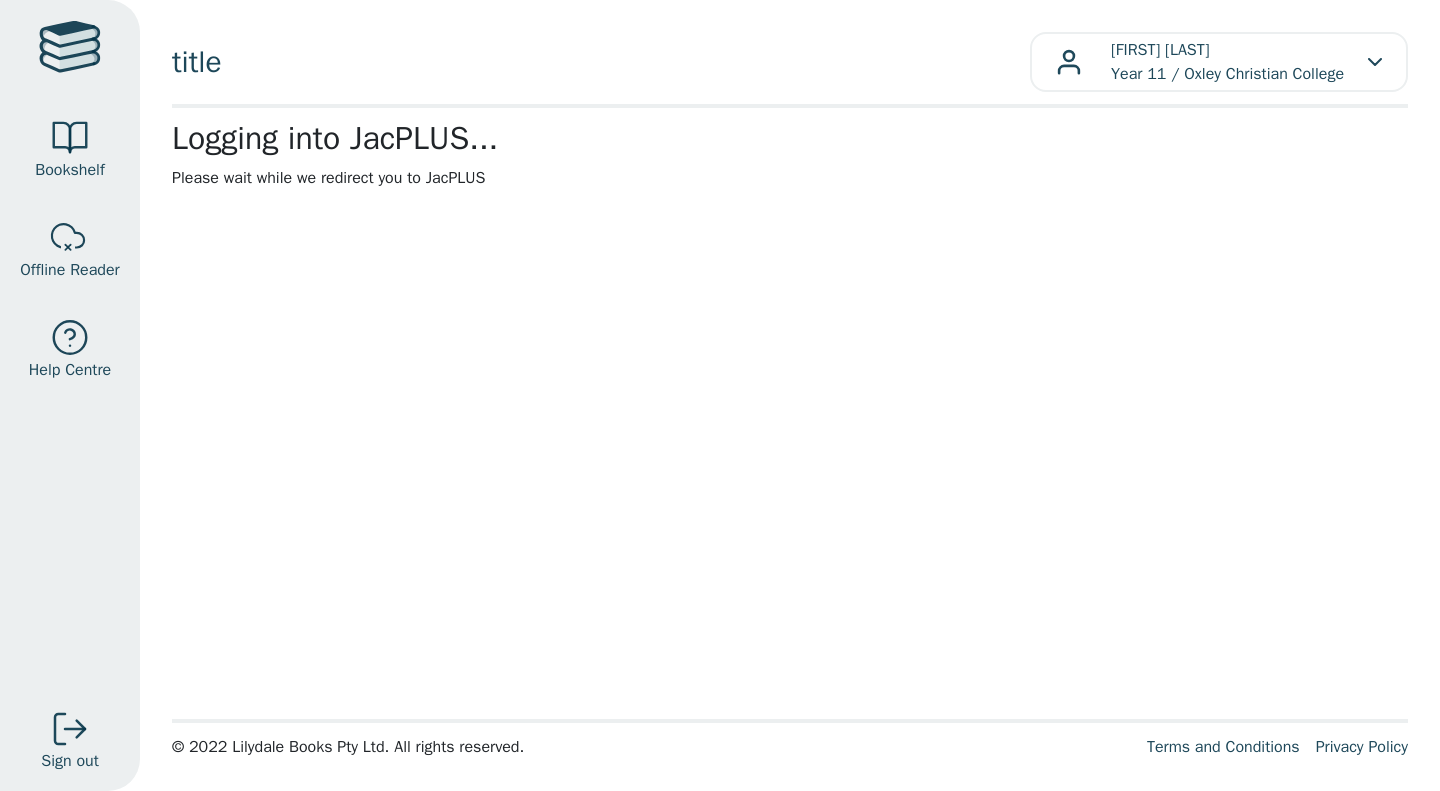 scroll, scrollTop: 0, scrollLeft: 0, axis: both 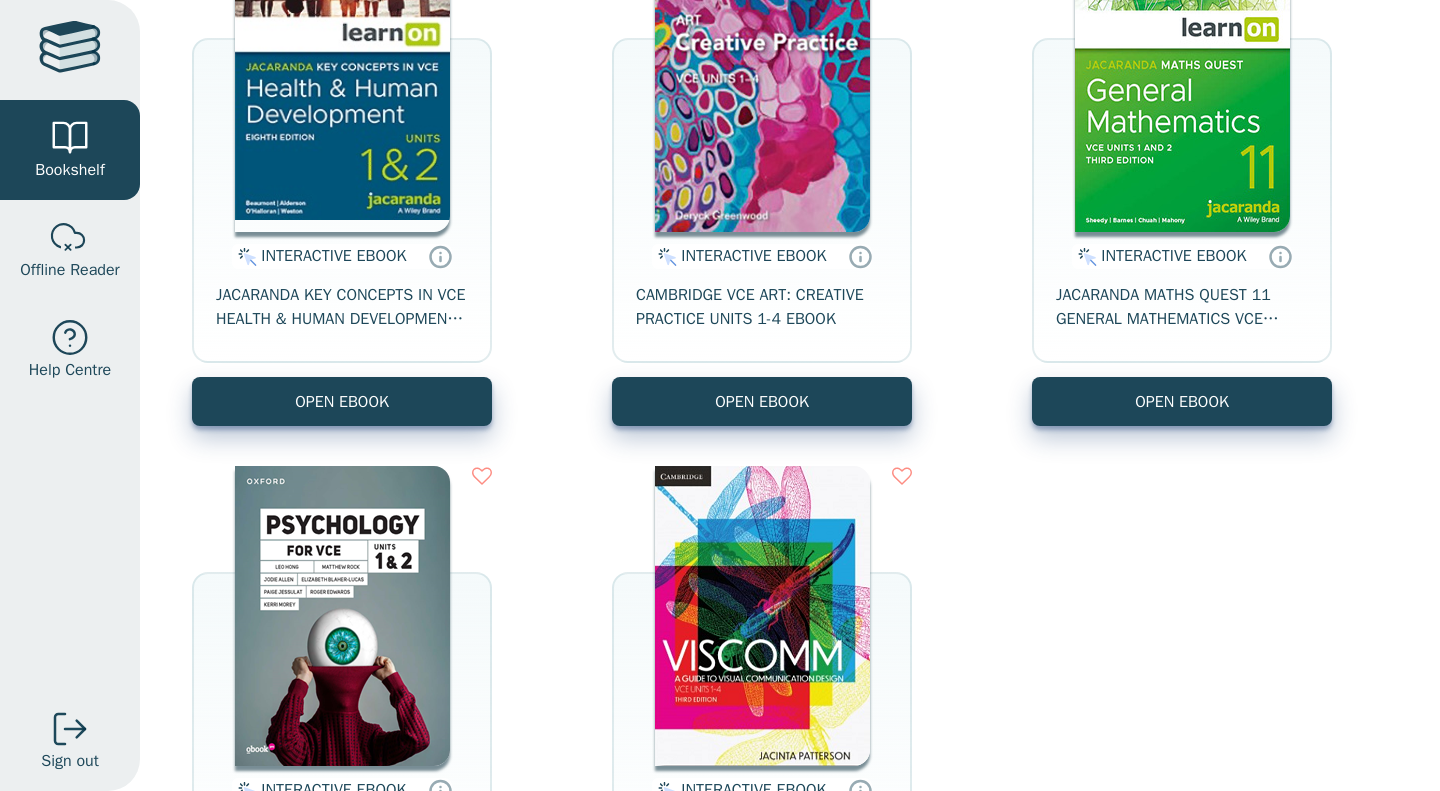 click at bounding box center (342, 82) 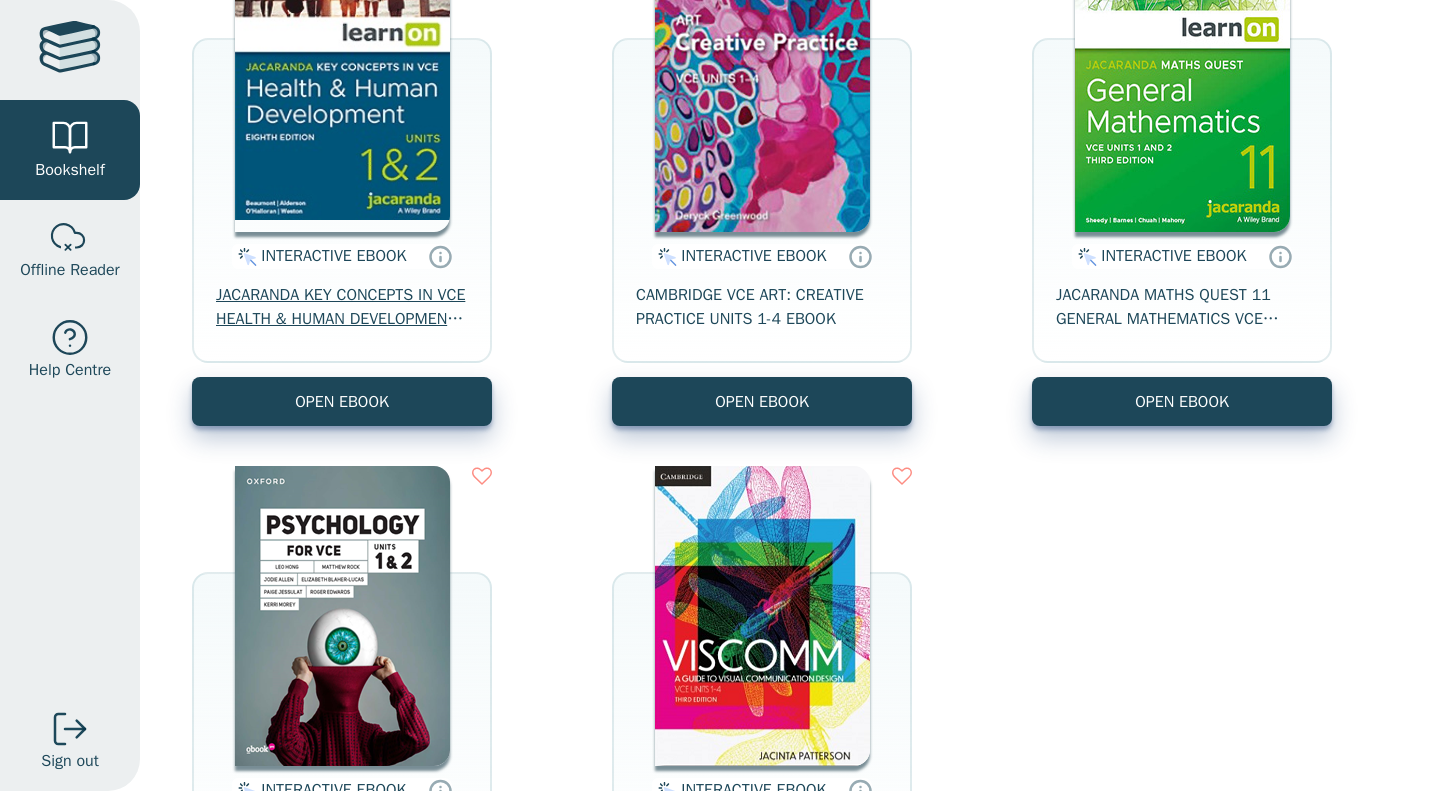 click on "JACARANDA KEY CONCEPTS IN VCE HEALTH & HUMAN DEVELOPMENT UNITS 1&2 LEARNON EBOOK 8E" at bounding box center [342, 307] 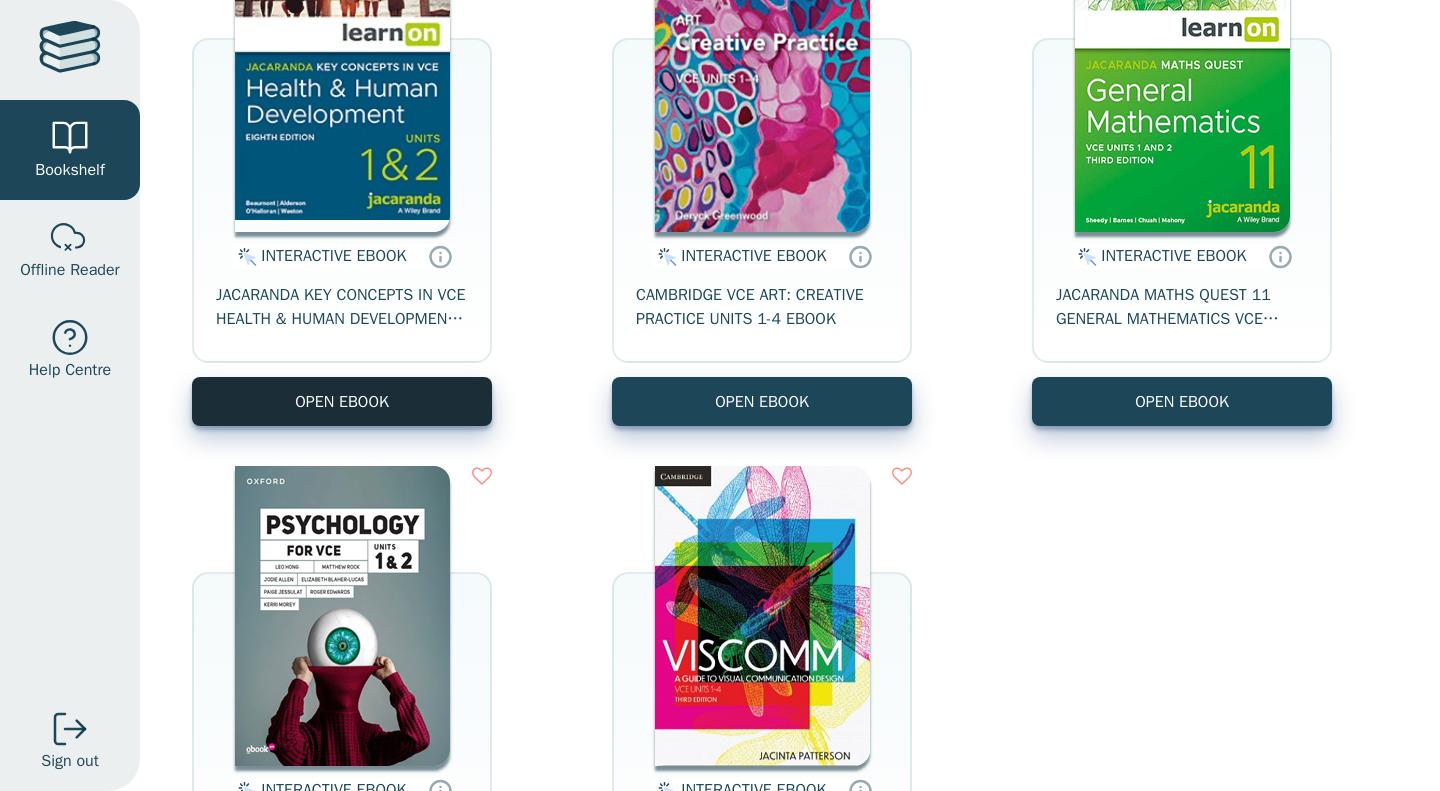 click on "OPEN EBOOK" at bounding box center [342, 401] 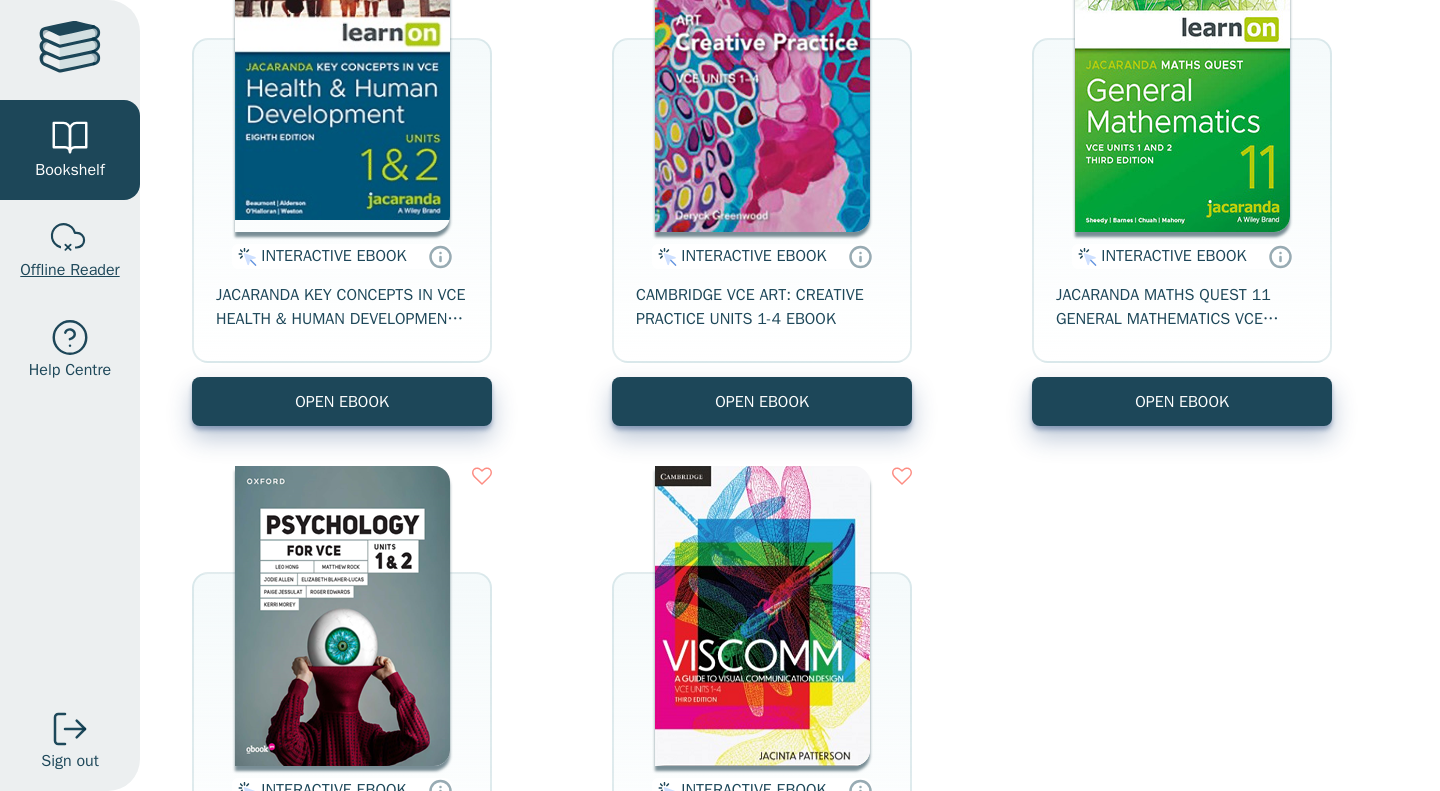 click on "Offline Reader" at bounding box center [70, 250] 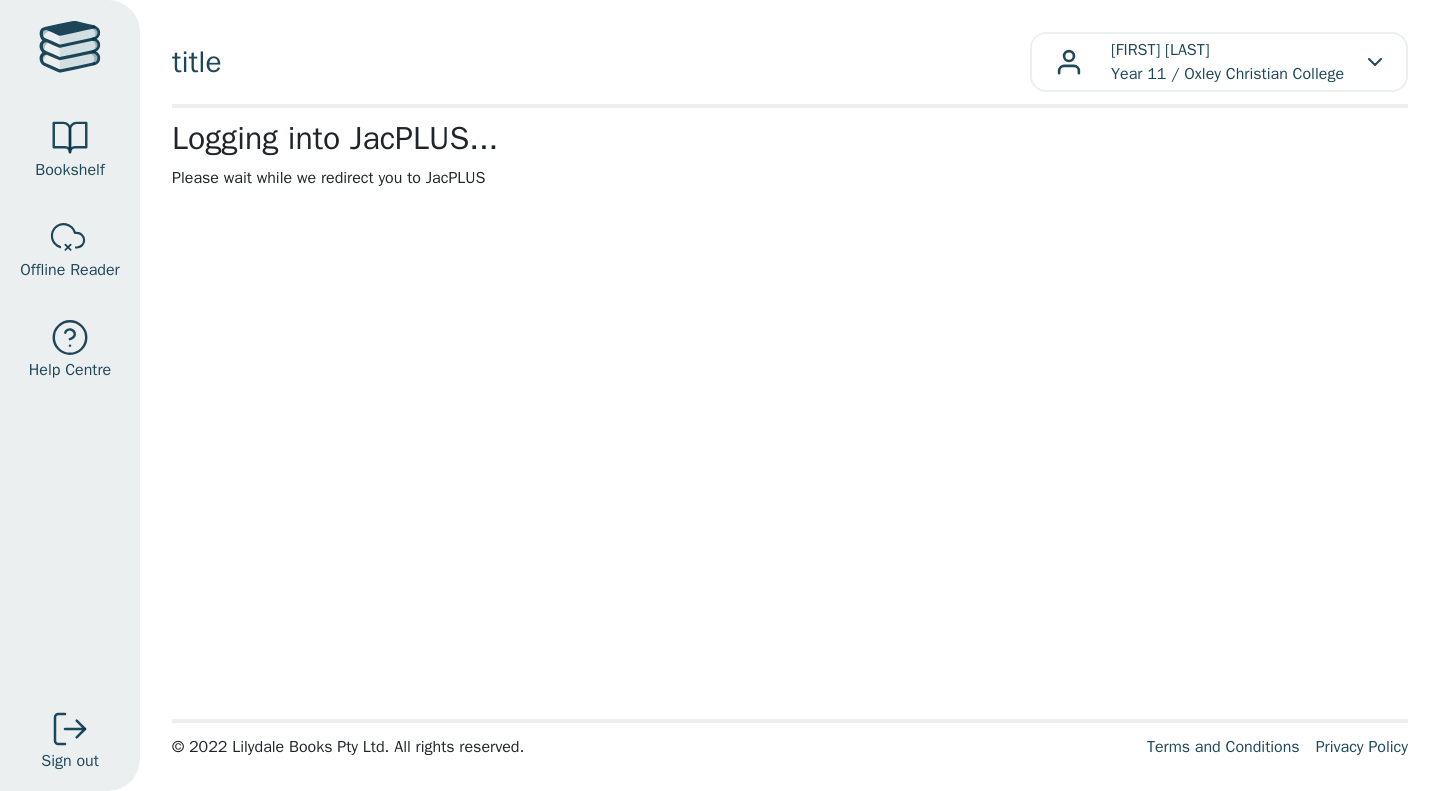 scroll, scrollTop: 0, scrollLeft: 0, axis: both 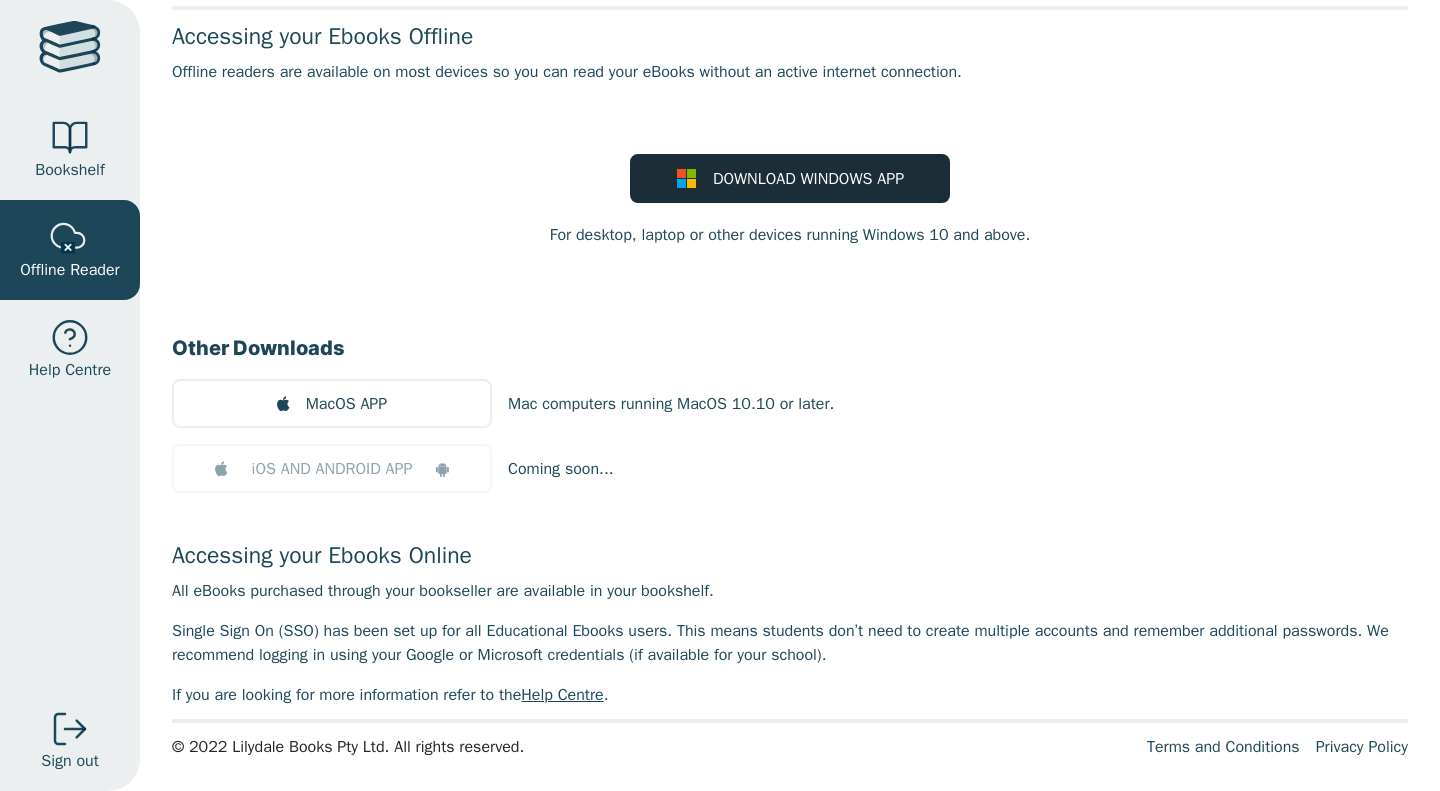 click on "DOWNLOAD WINDOWS APP" at bounding box center [808, 179] 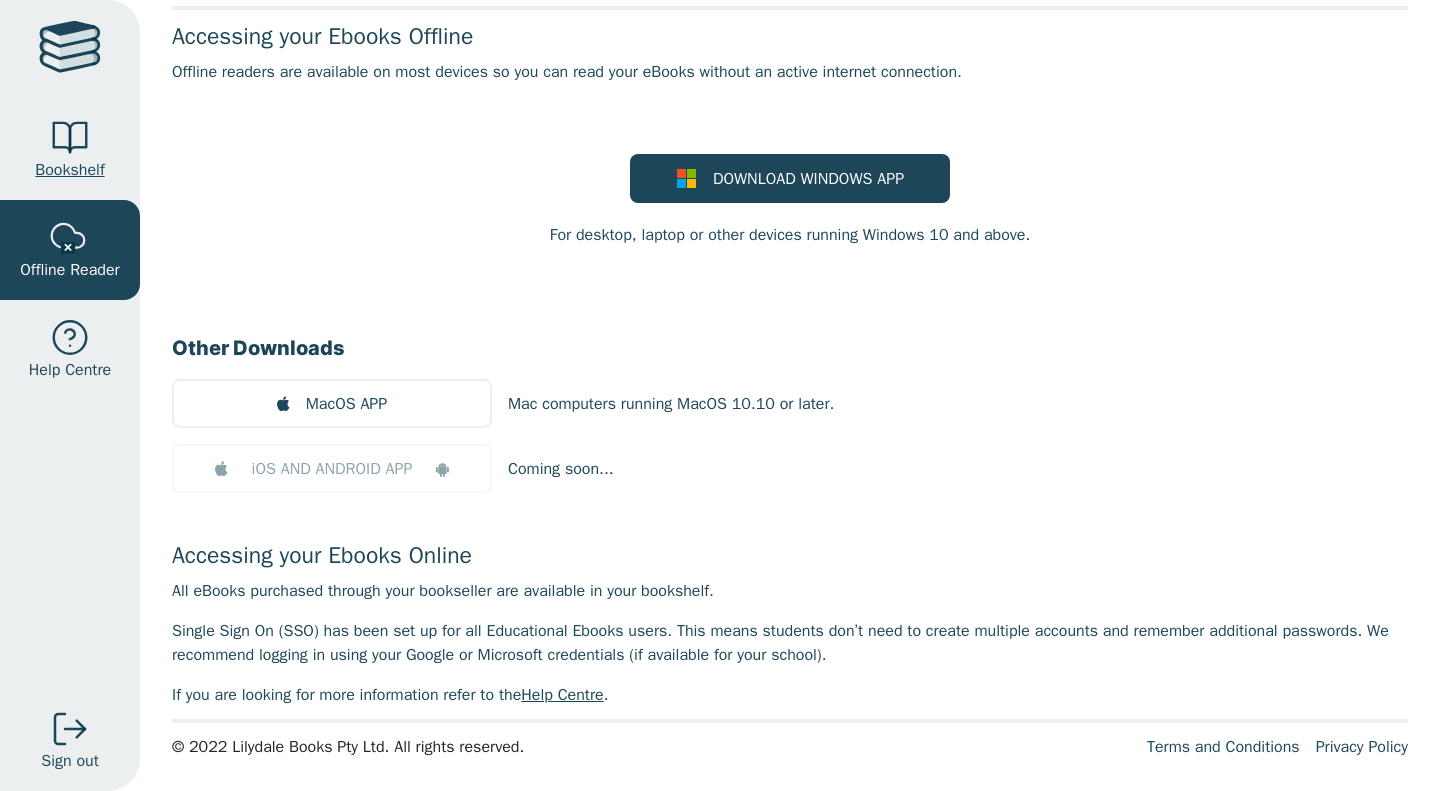click on "Bookshelf" at bounding box center (69, 170) 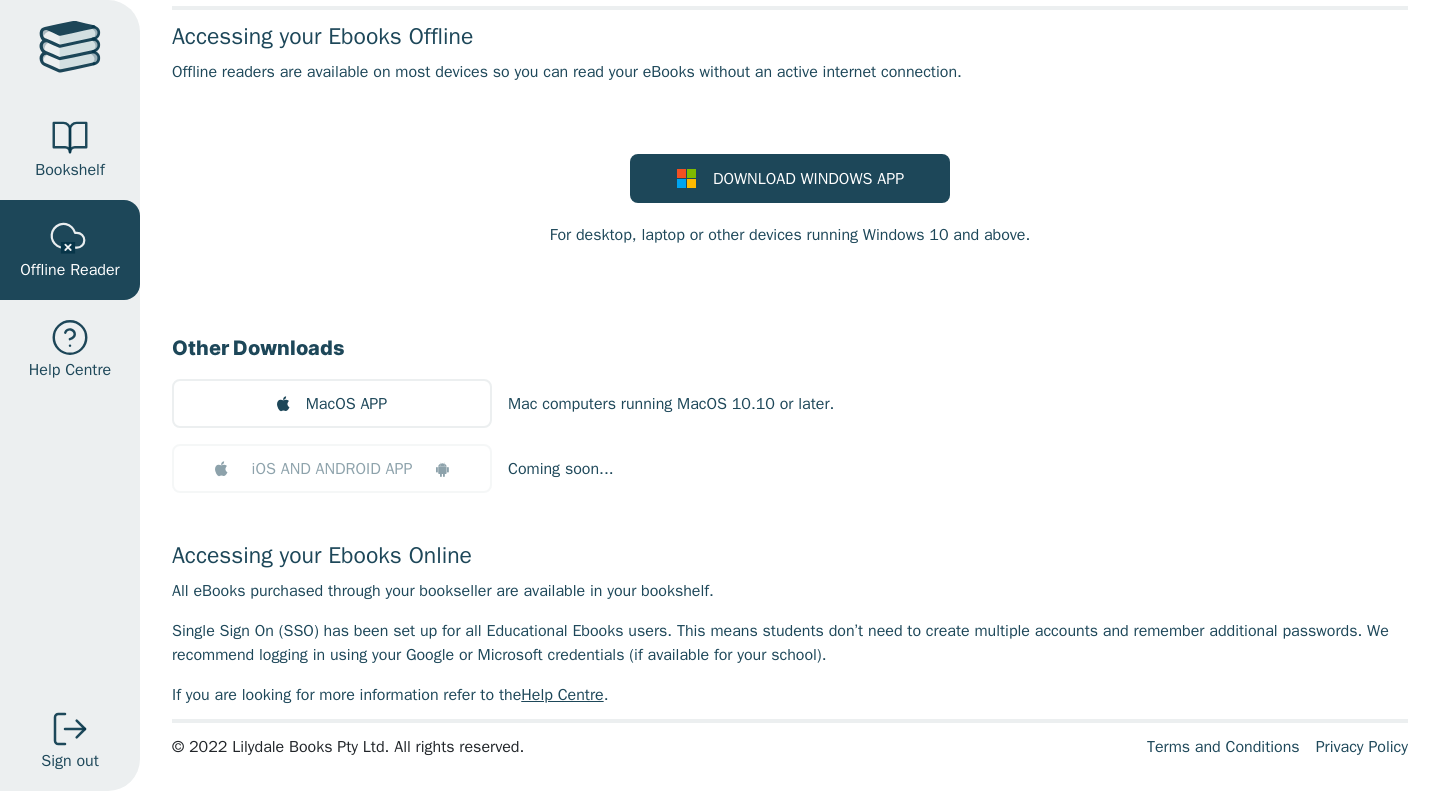 click at bounding box center (70, 50) 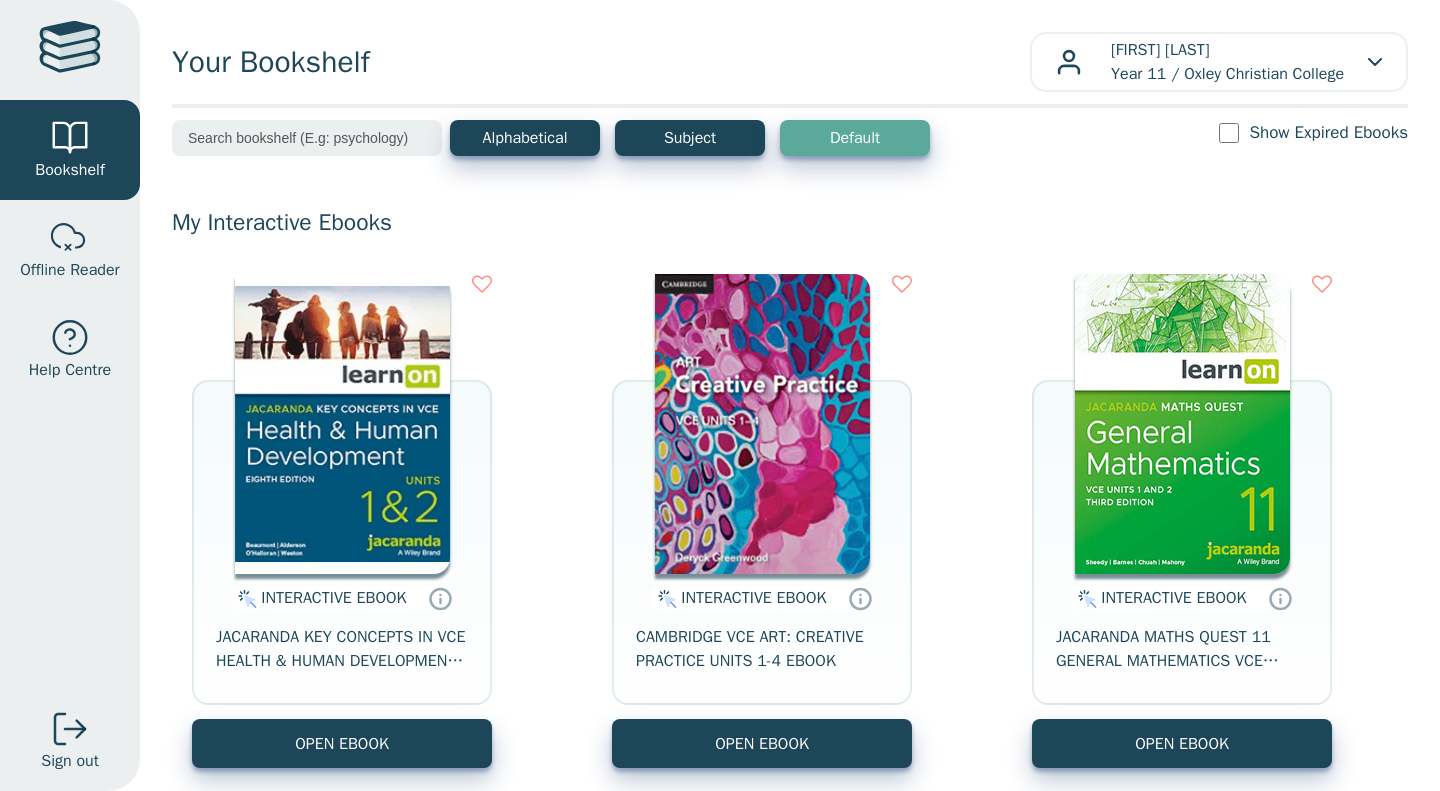 scroll, scrollTop: 0, scrollLeft: 0, axis: both 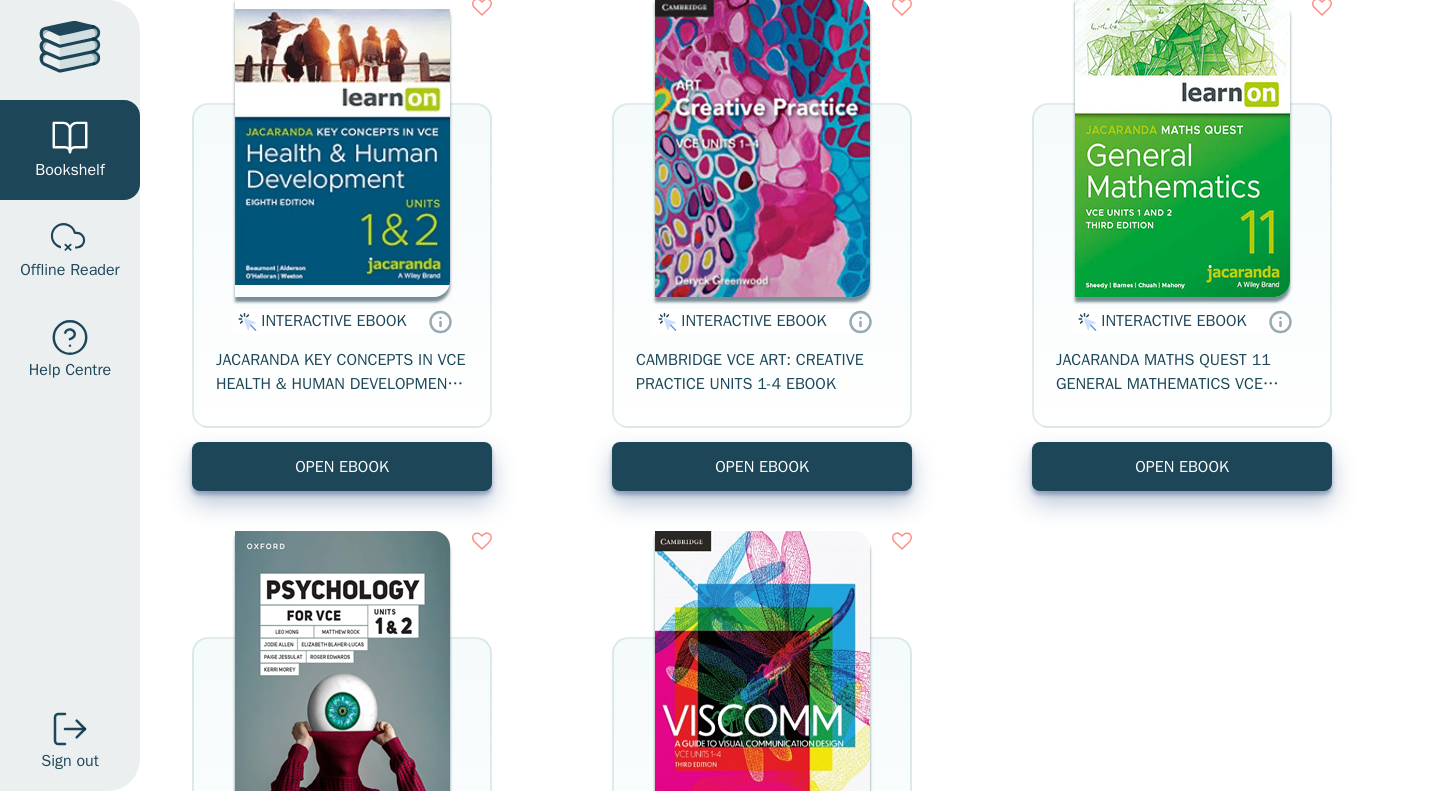 click on "INTERACTIVE EBOOK
JACARANDA KEY CONCEPTS IN VCE HEALTH & HUMAN DEVELOPMENT UNITS 1&2 LEARNON EBOOK 8E
OPEN EBOOK
INTERACTIVE EBOOK" at bounding box center [790, 511] 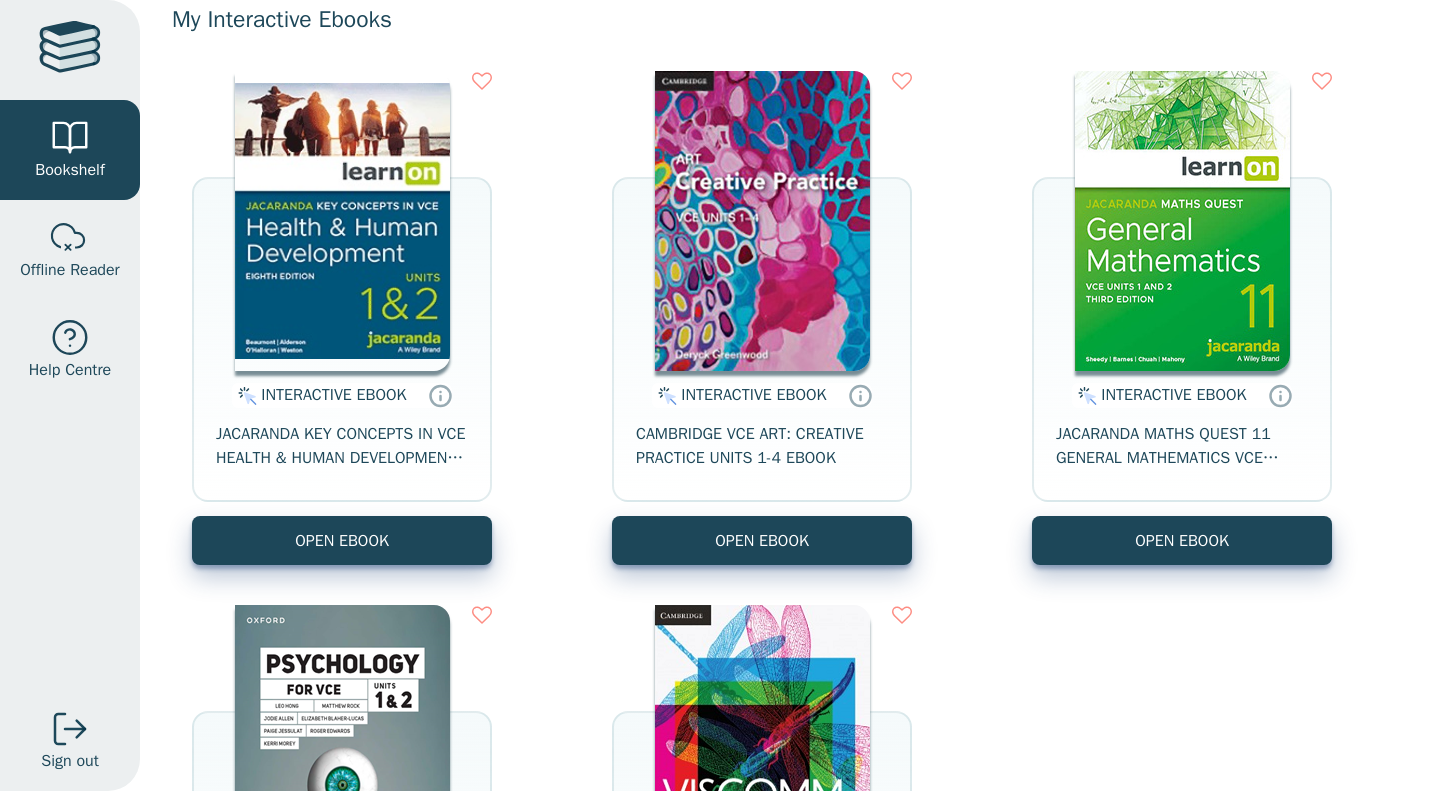 scroll, scrollTop: 202, scrollLeft: 0, axis: vertical 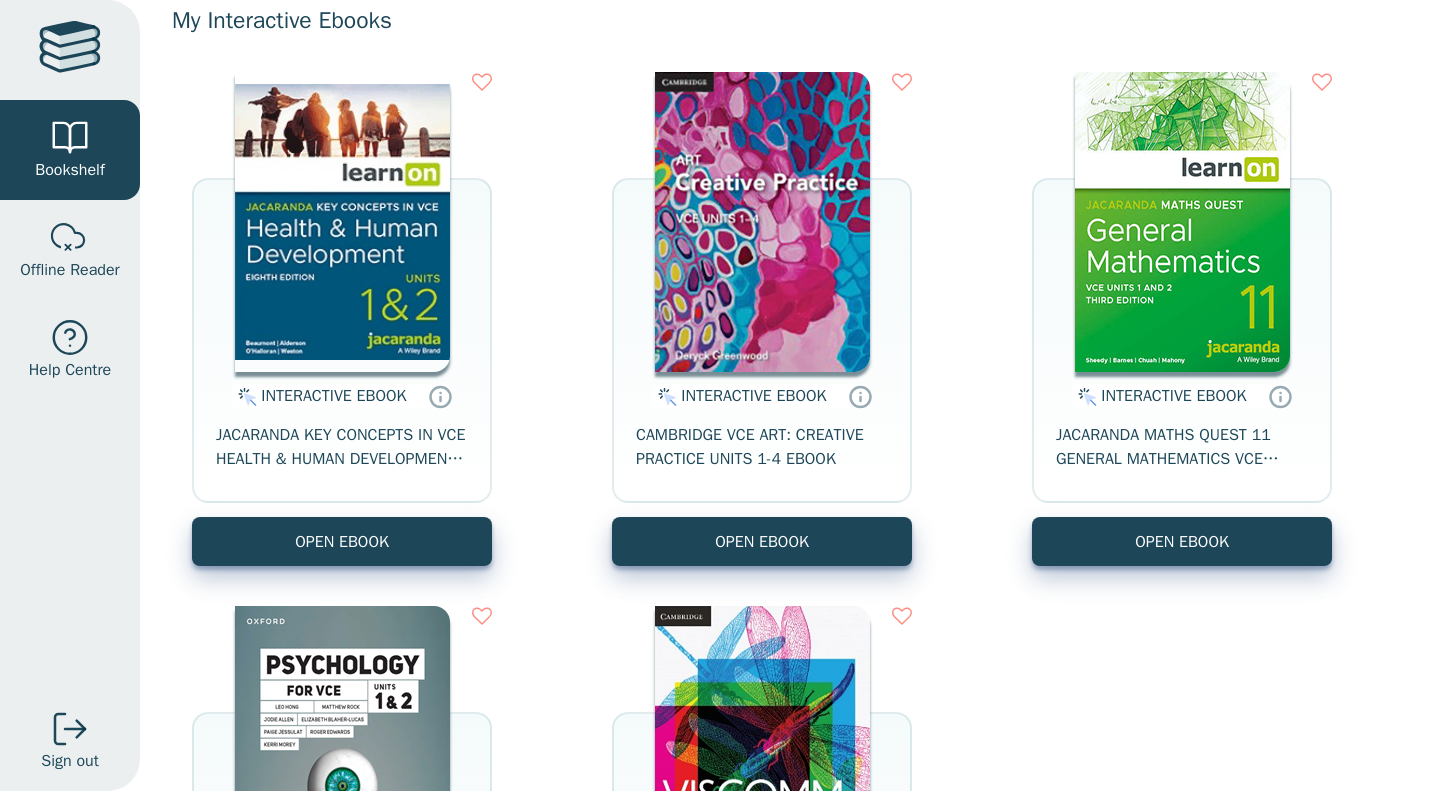 click at bounding box center (342, 222) 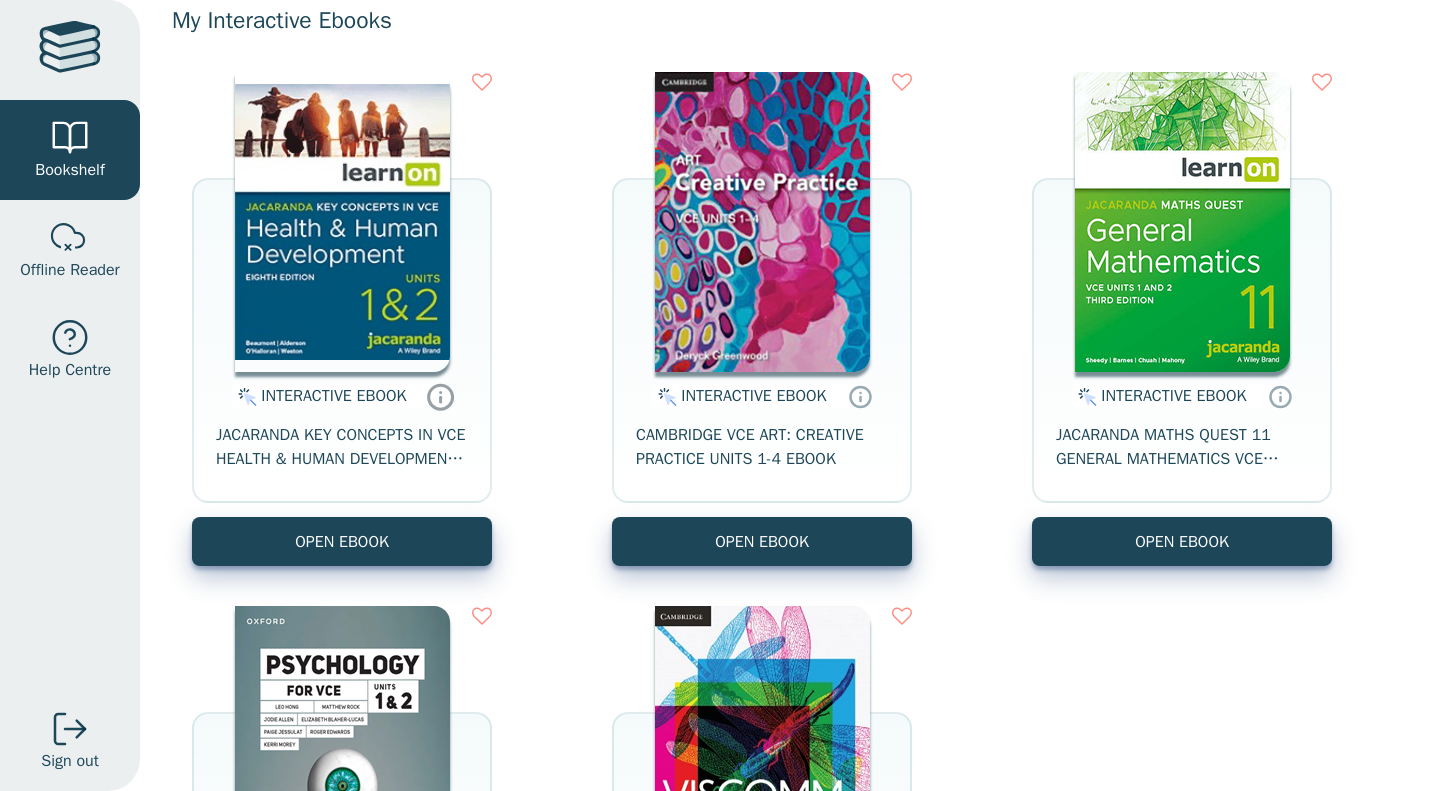 click 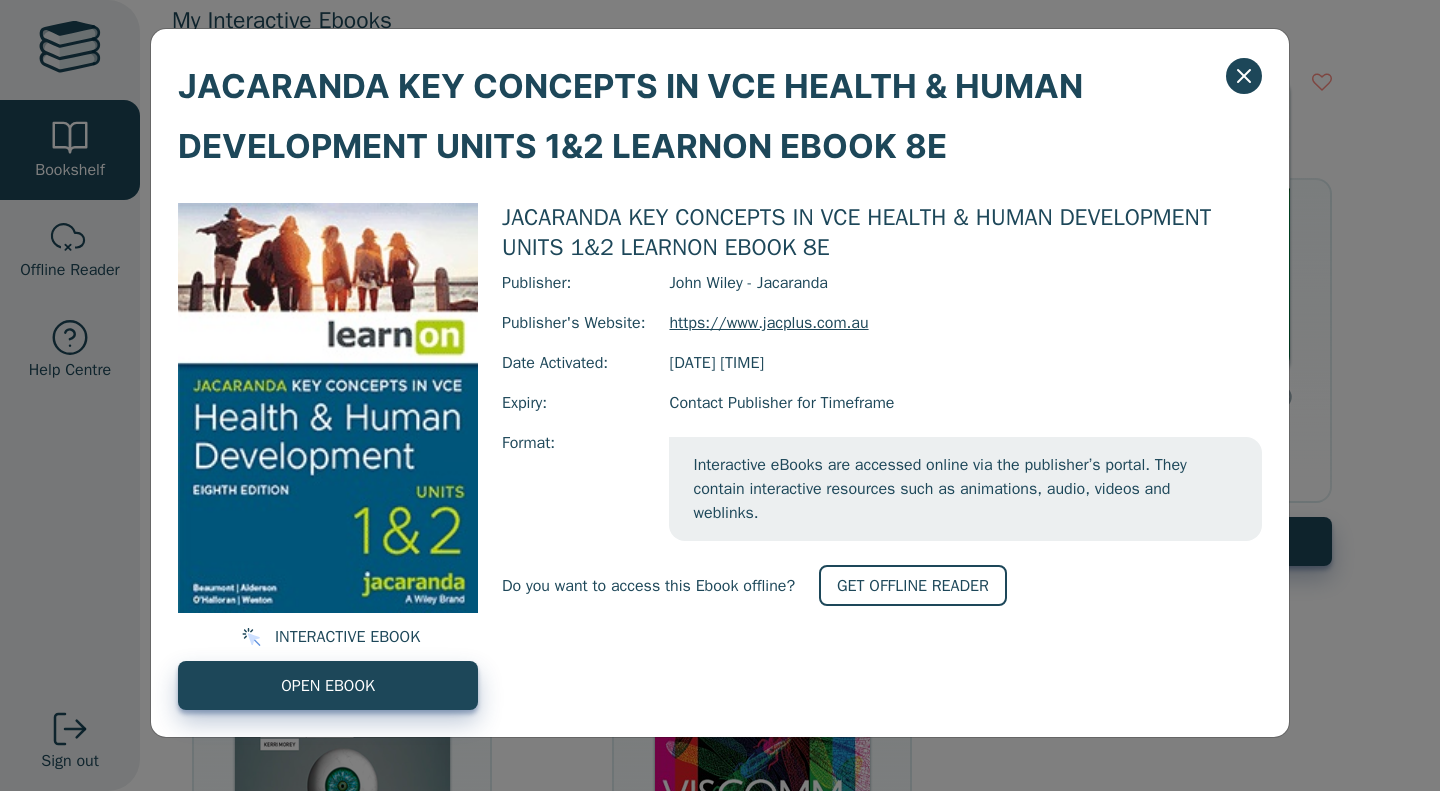 click at bounding box center (328, 408) 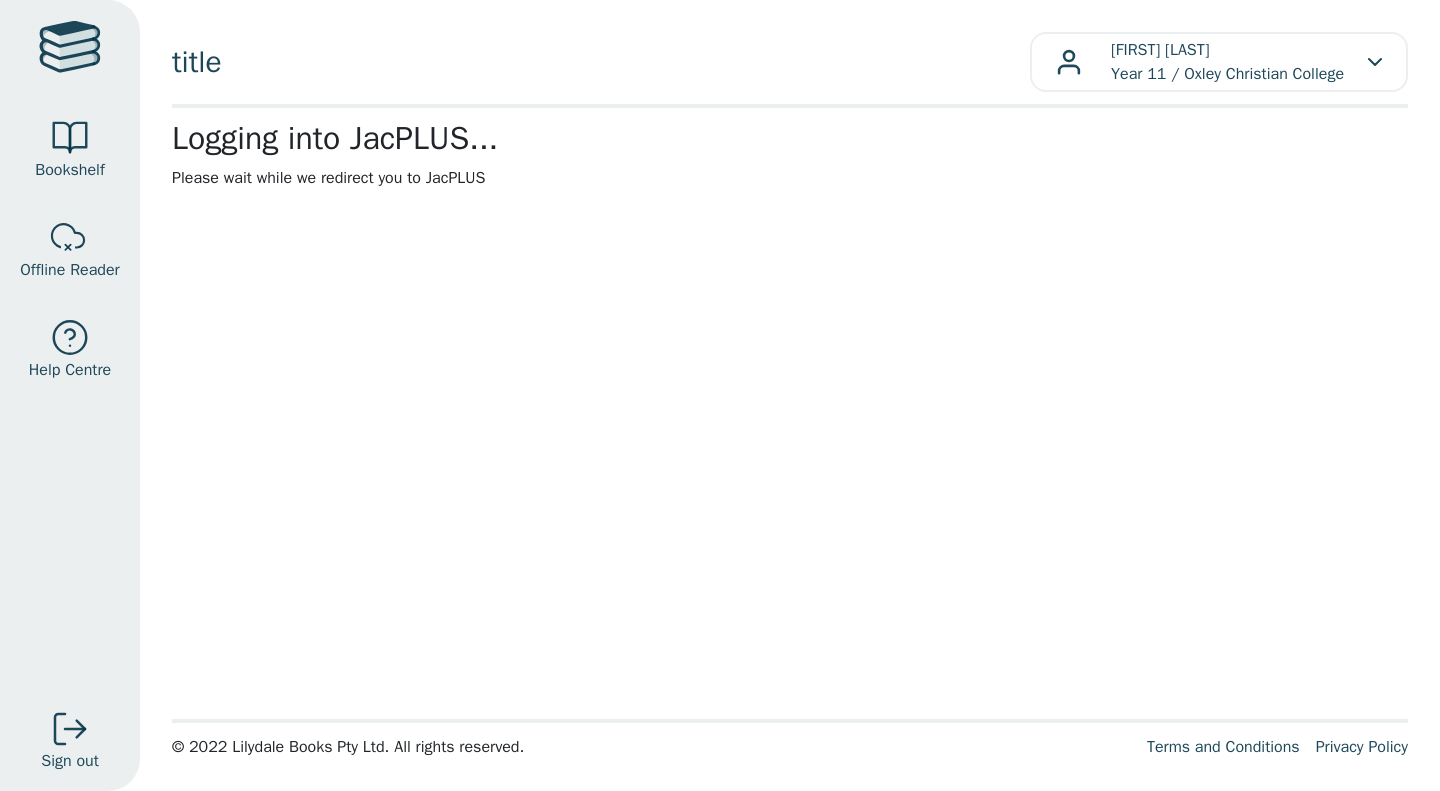scroll, scrollTop: 0, scrollLeft: 0, axis: both 